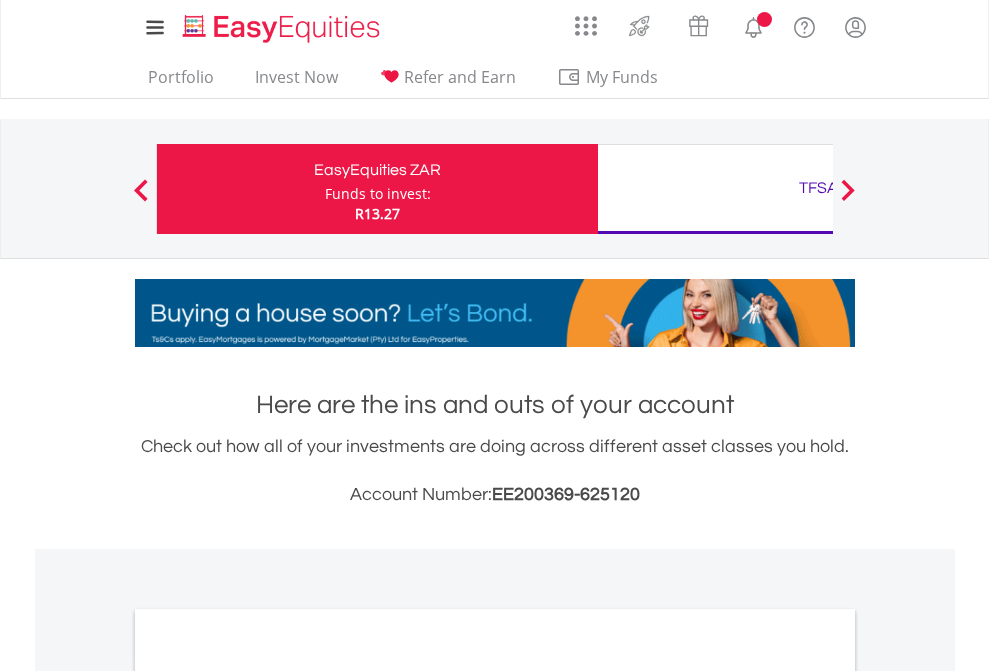 scroll, scrollTop: 0, scrollLeft: 0, axis: both 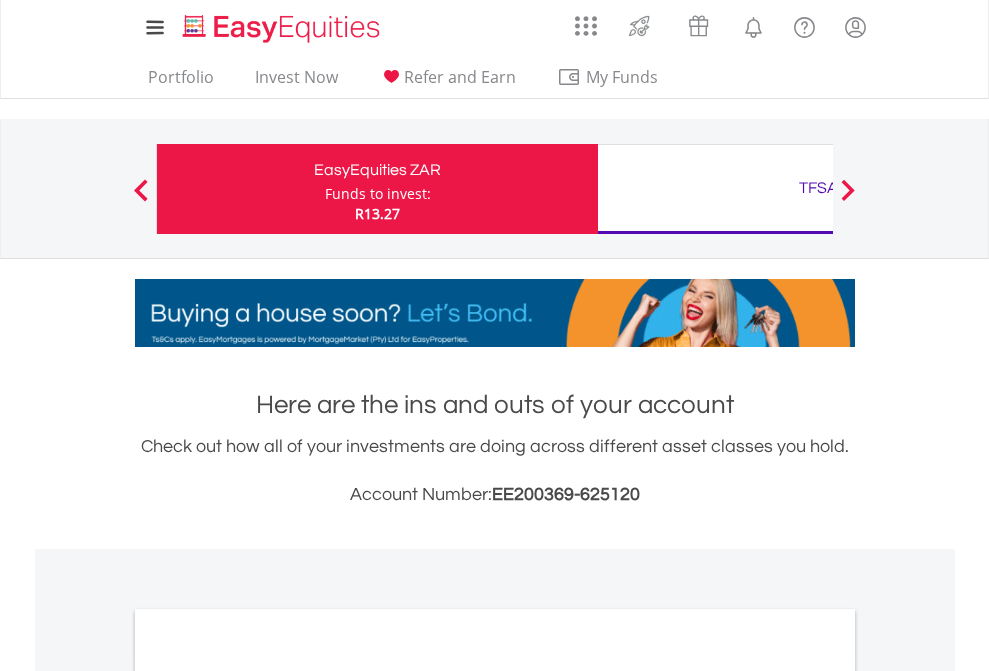 click on "Funds to invest:" at bounding box center (378, 194) 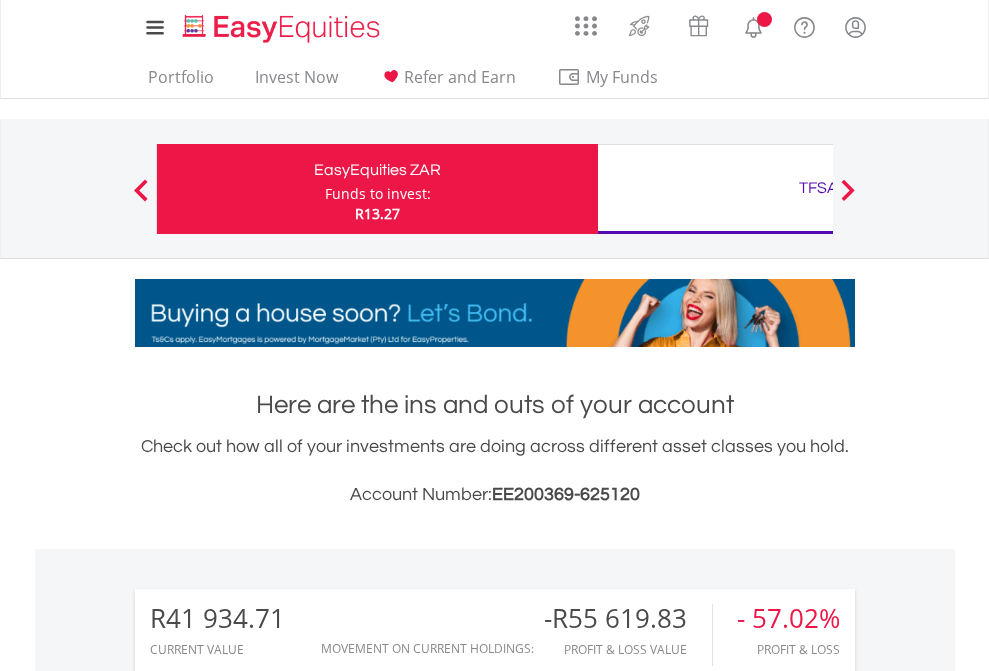 scroll, scrollTop: 0, scrollLeft: 0, axis: both 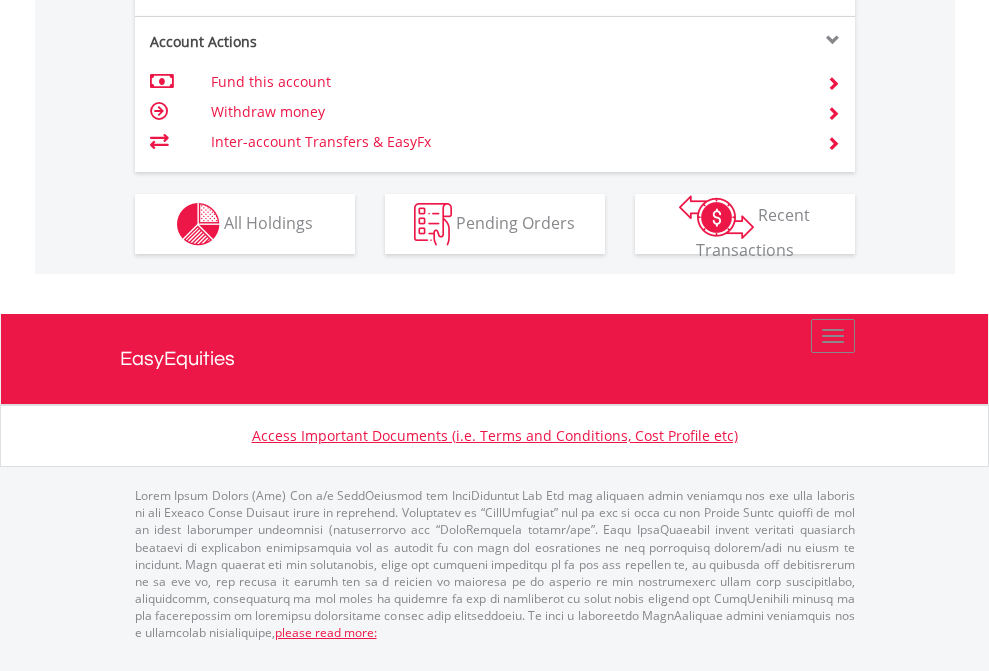 click on "Investment types" at bounding box center (706, -337) 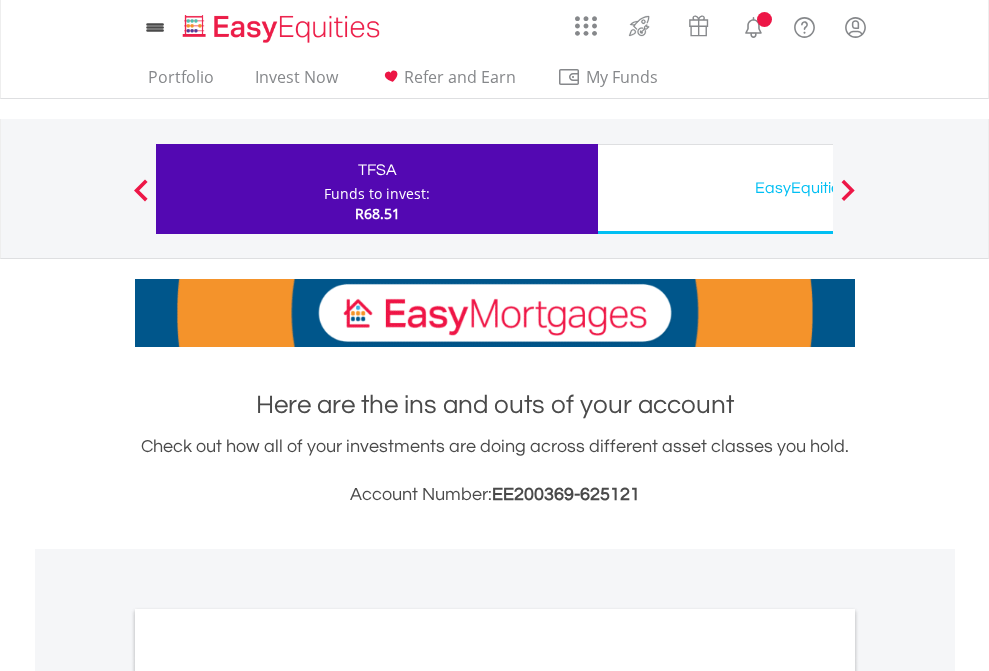 scroll, scrollTop: 0, scrollLeft: 0, axis: both 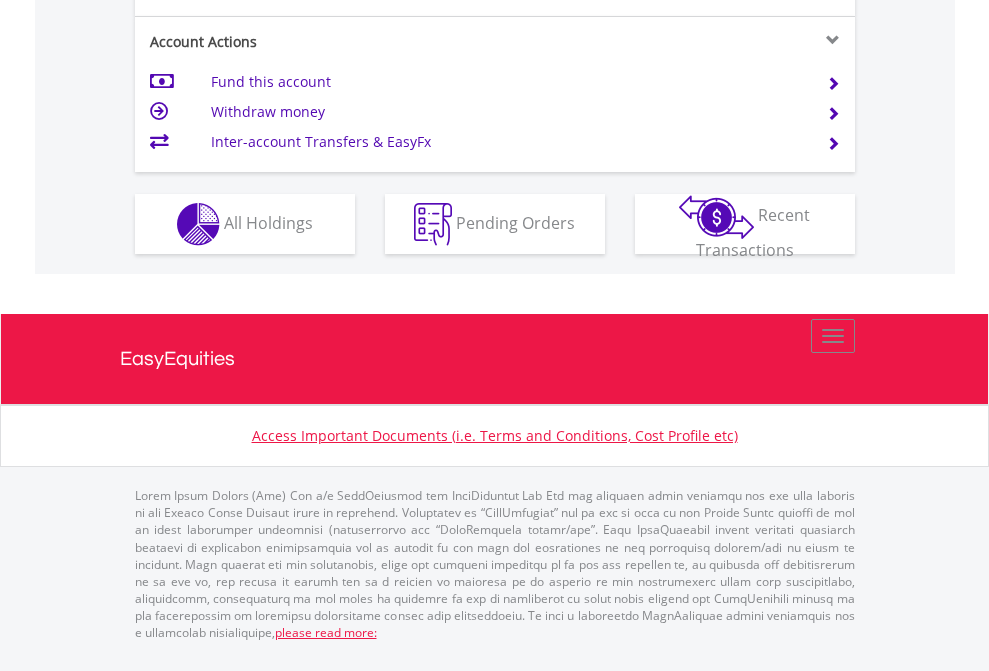 click on "Investment types" at bounding box center (706, -337) 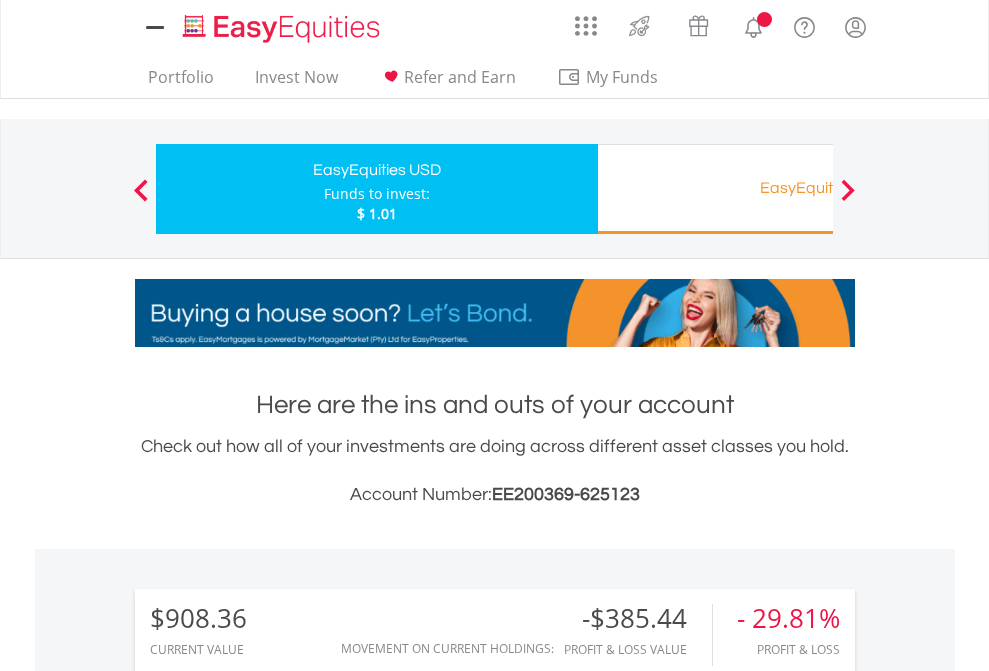 scroll, scrollTop: 0, scrollLeft: 0, axis: both 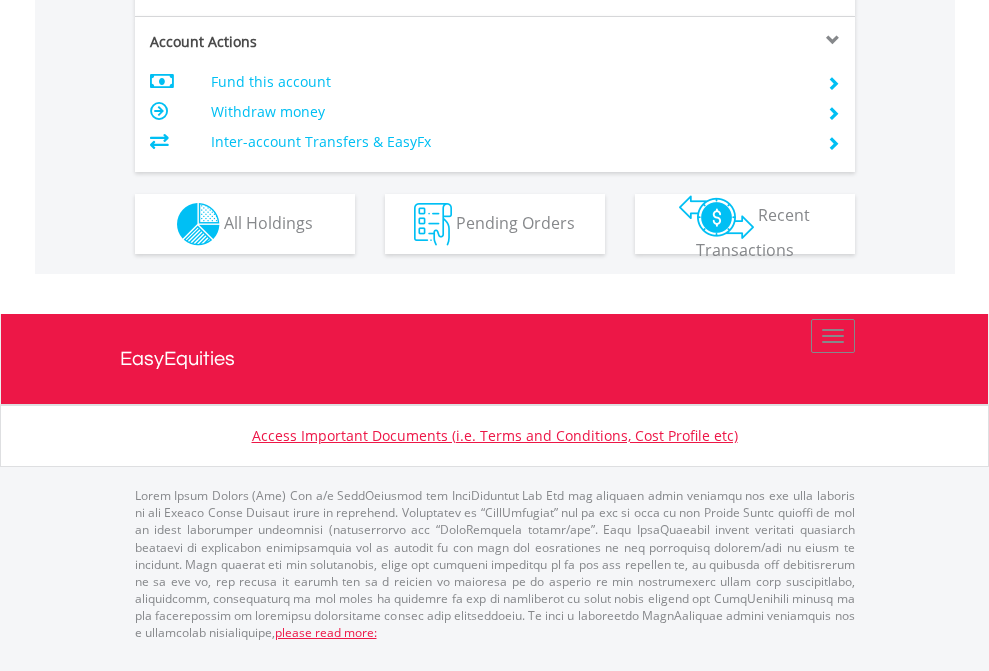 click on "Investment types" at bounding box center (706, -337) 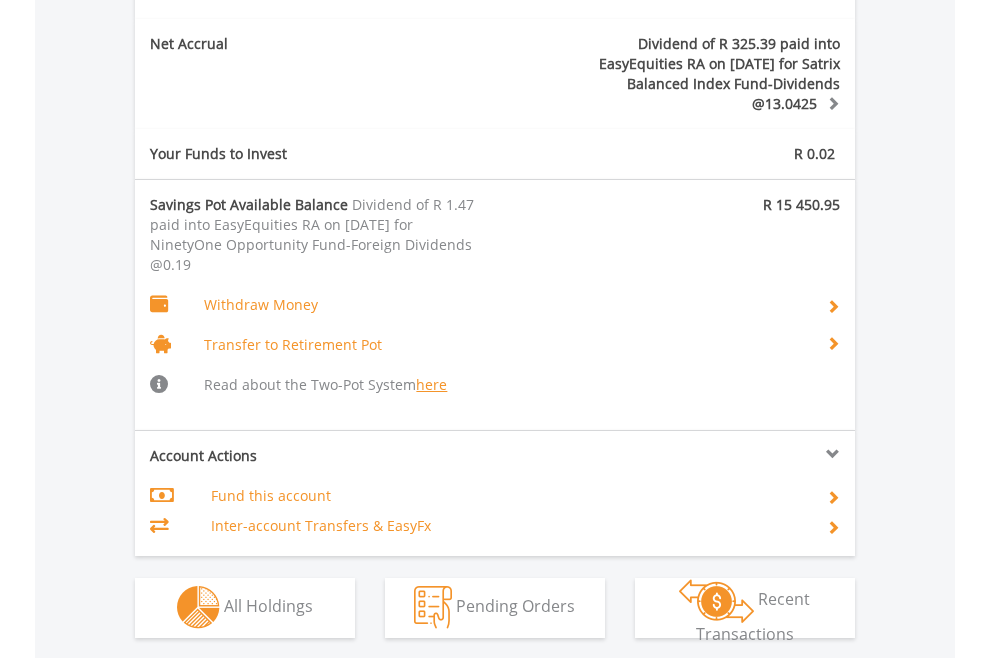 scroll, scrollTop: 2034, scrollLeft: 0, axis: vertical 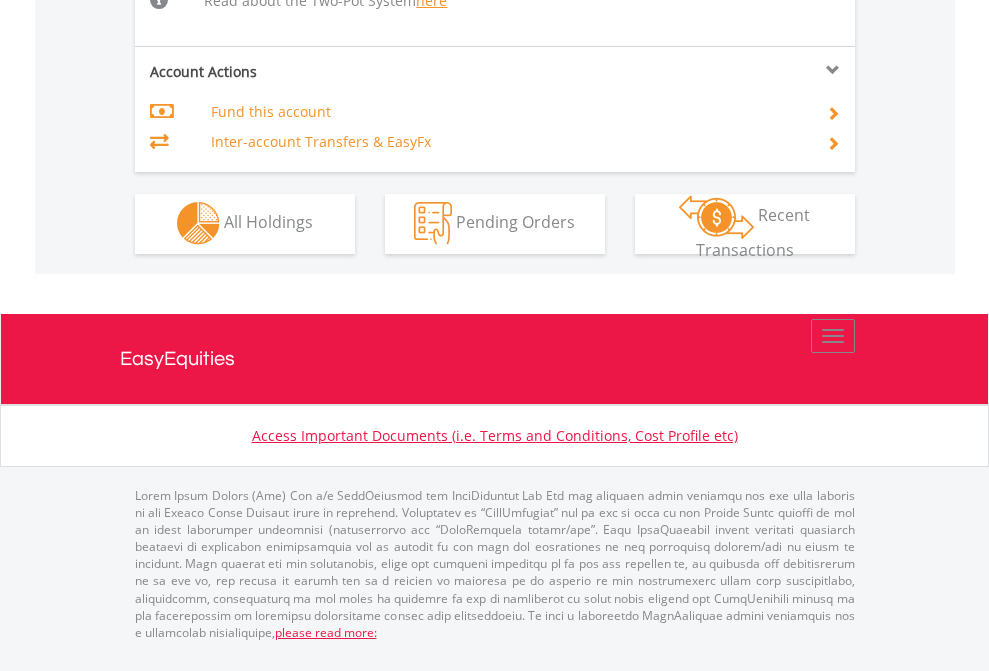 click on "Investment types" at bounding box center (706, -658) 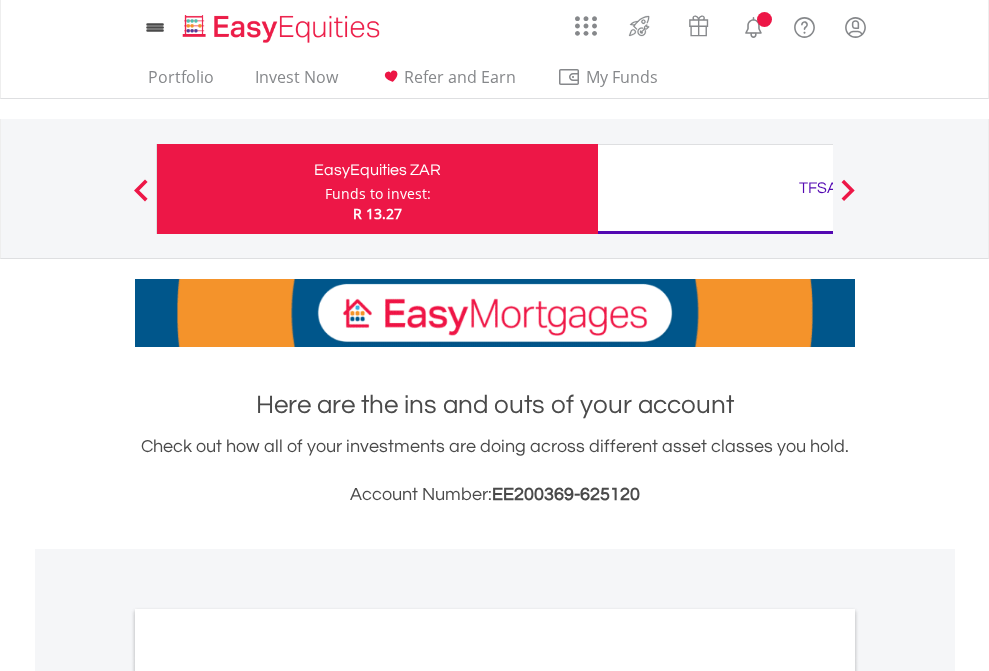 scroll, scrollTop: 0, scrollLeft: 0, axis: both 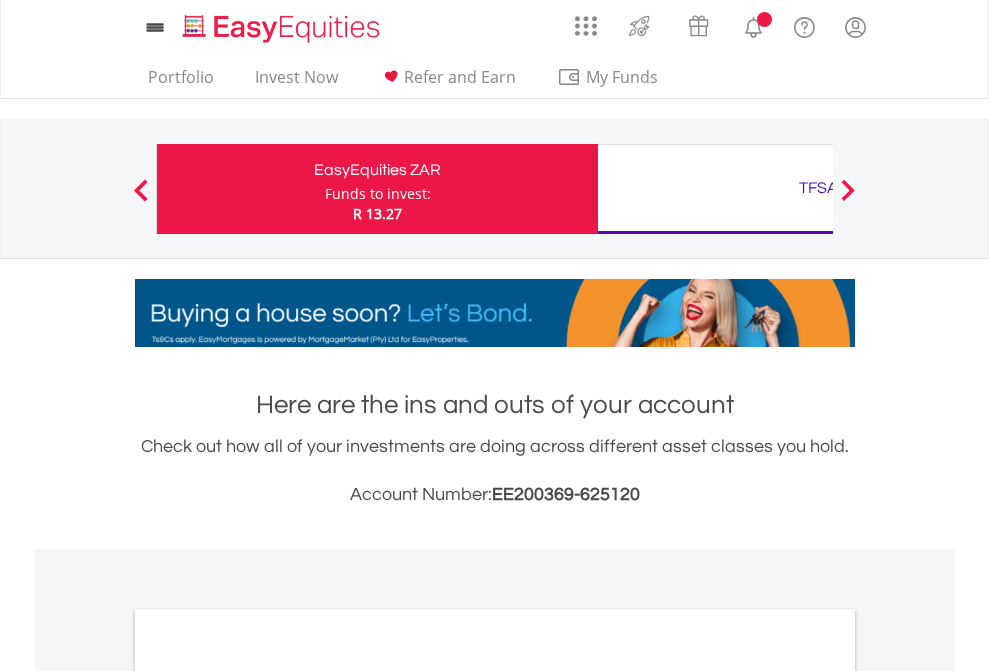 click on "All Holdings" at bounding box center (268, 1096) 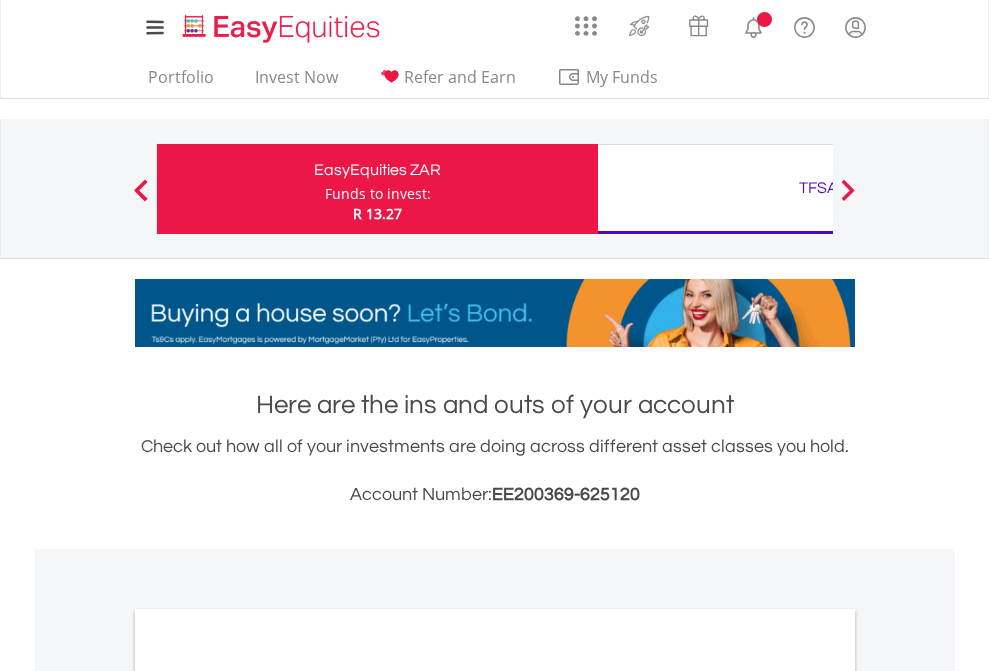 scroll, scrollTop: 1202, scrollLeft: 0, axis: vertical 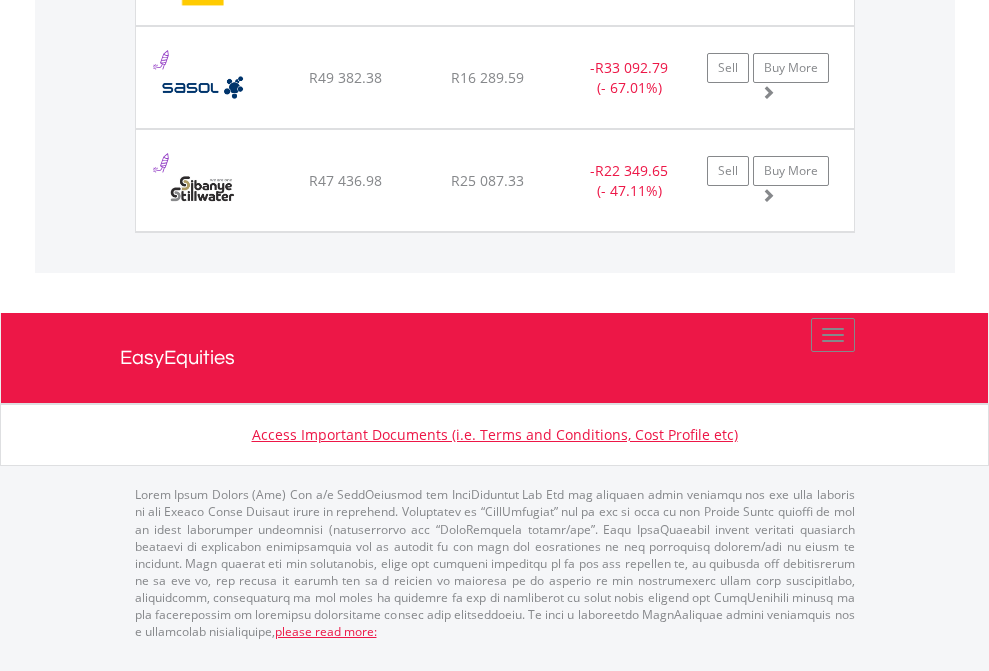 click on "TFSA" at bounding box center (818, -1545) 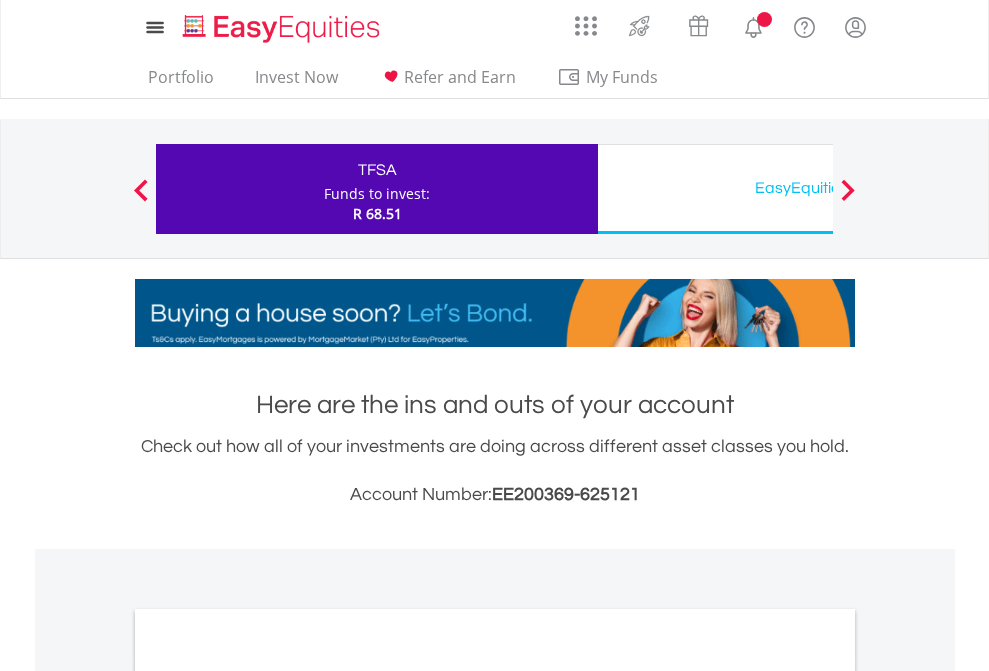 scroll, scrollTop: 0, scrollLeft: 0, axis: both 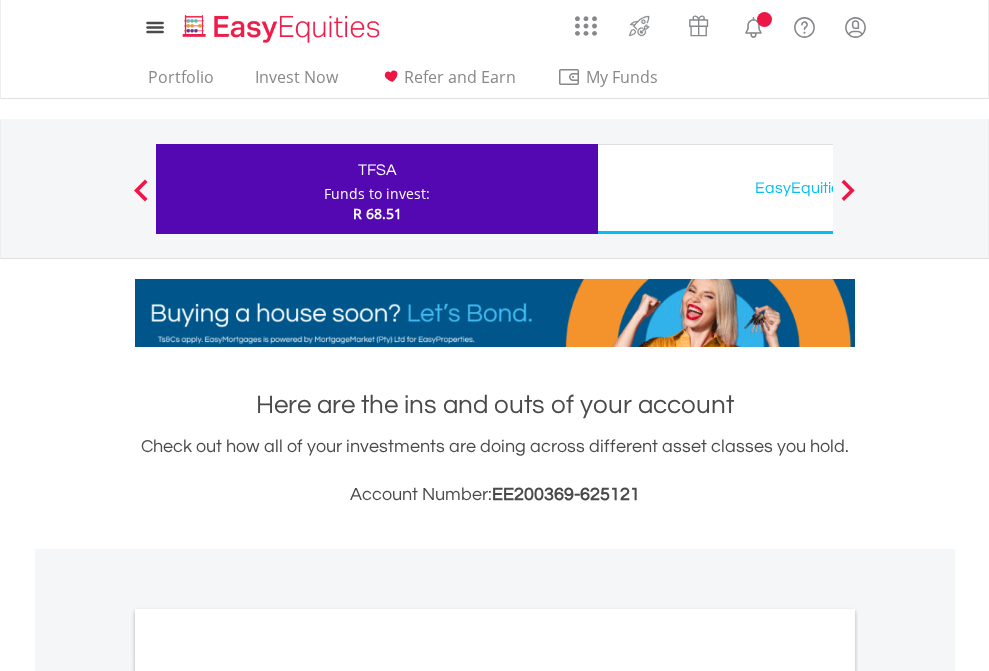 click on "All Holdings" at bounding box center [268, 1096] 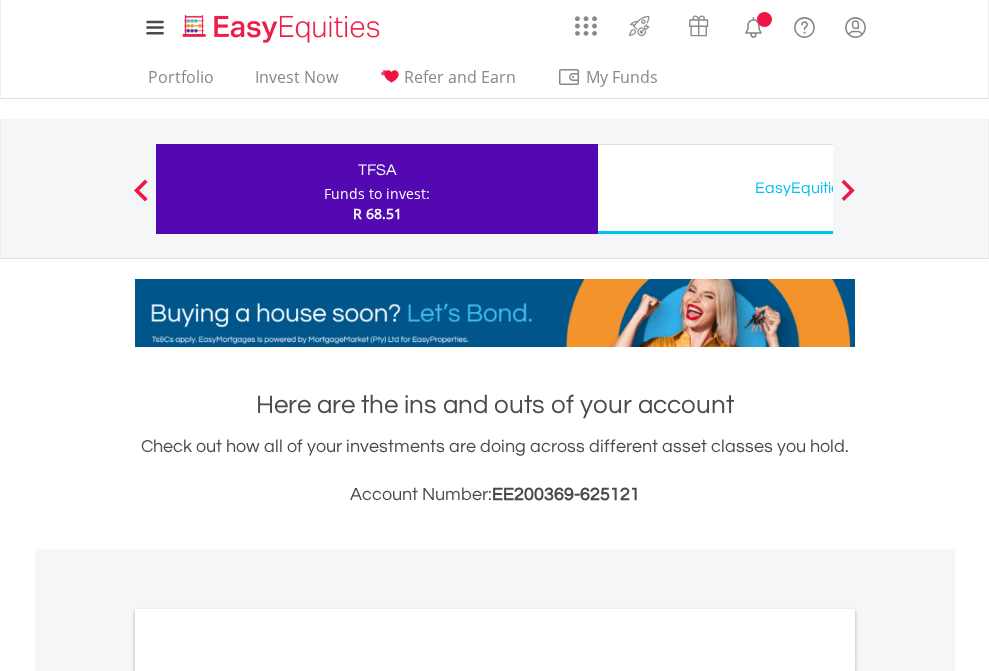 scroll, scrollTop: 1202, scrollLeft: 0, axis: vertical 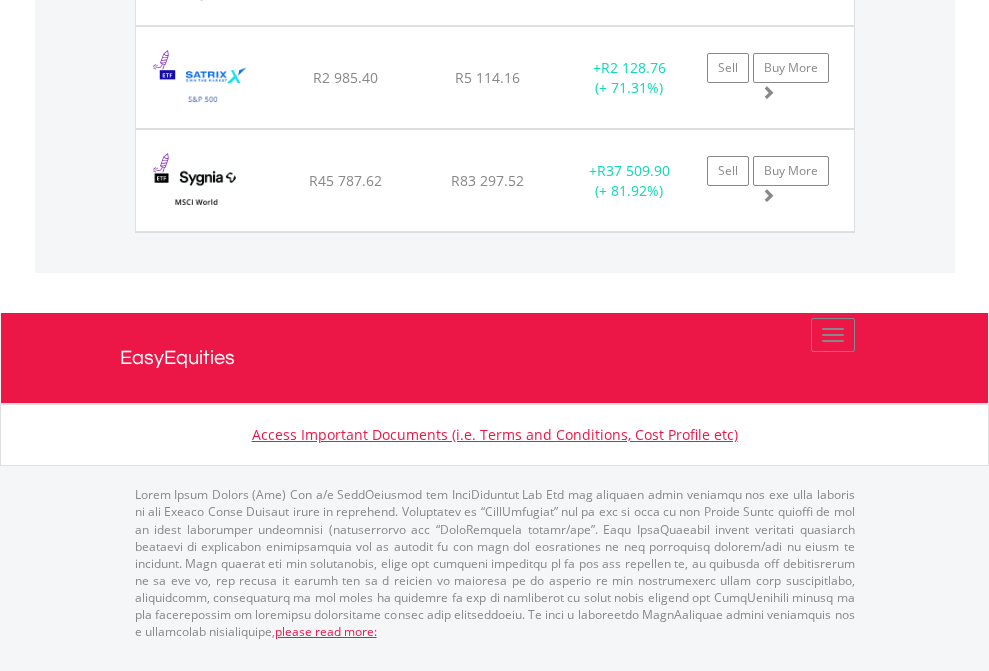 click on "EasyEquities USD" at bounding box center (818, -1625) 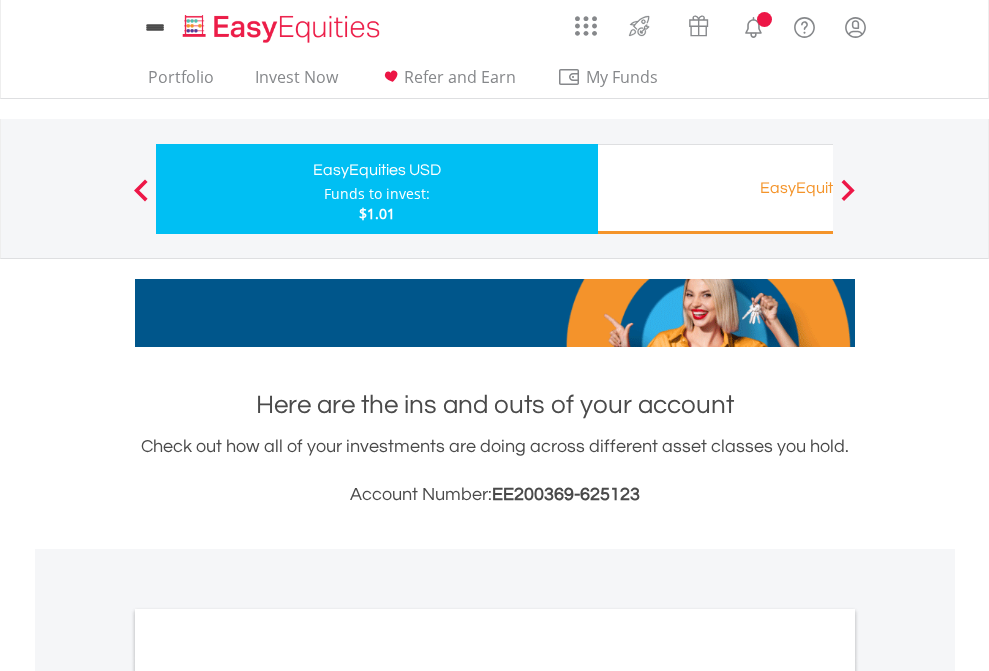 scroll, scrollTop: 0, scrollLeft: 0, axis: both 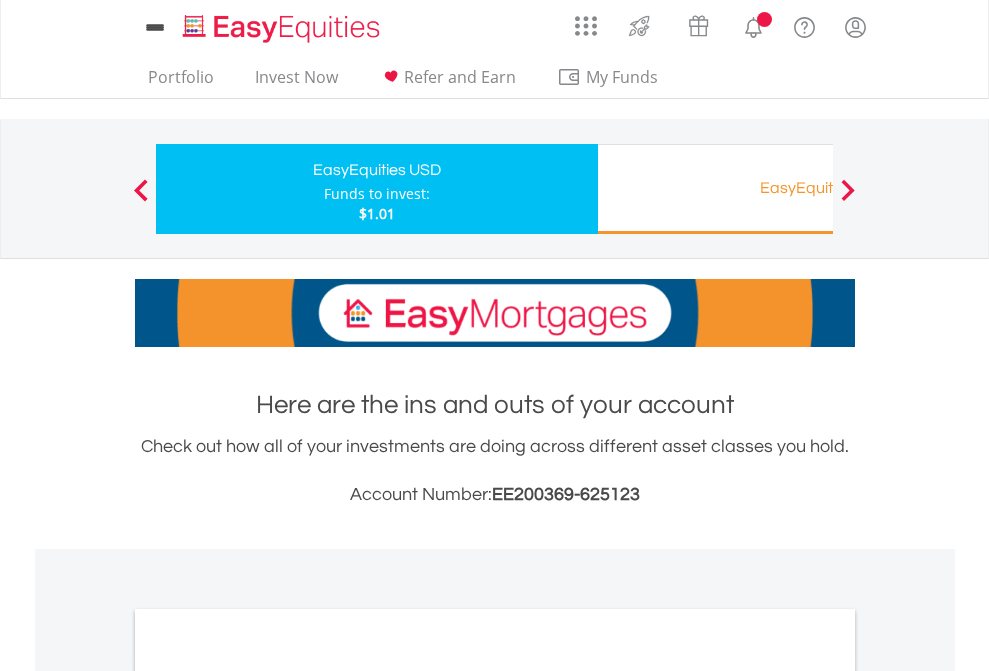 click on "All Holdings" at bounding box center (268, 1096) 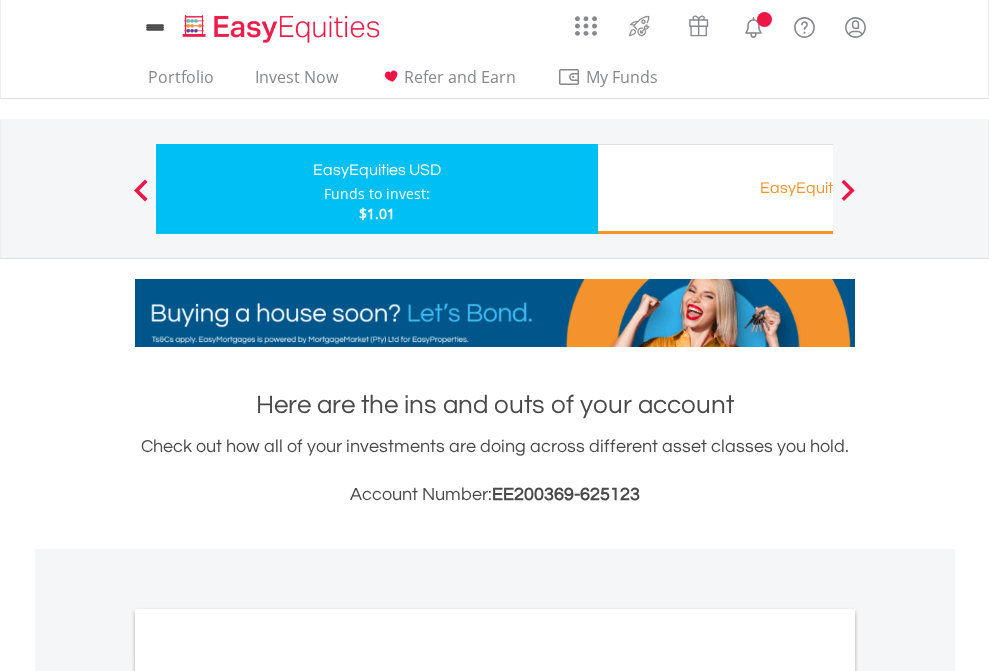scroll, scrollTop: 1202, scrollLeft: 0, axis: vertical 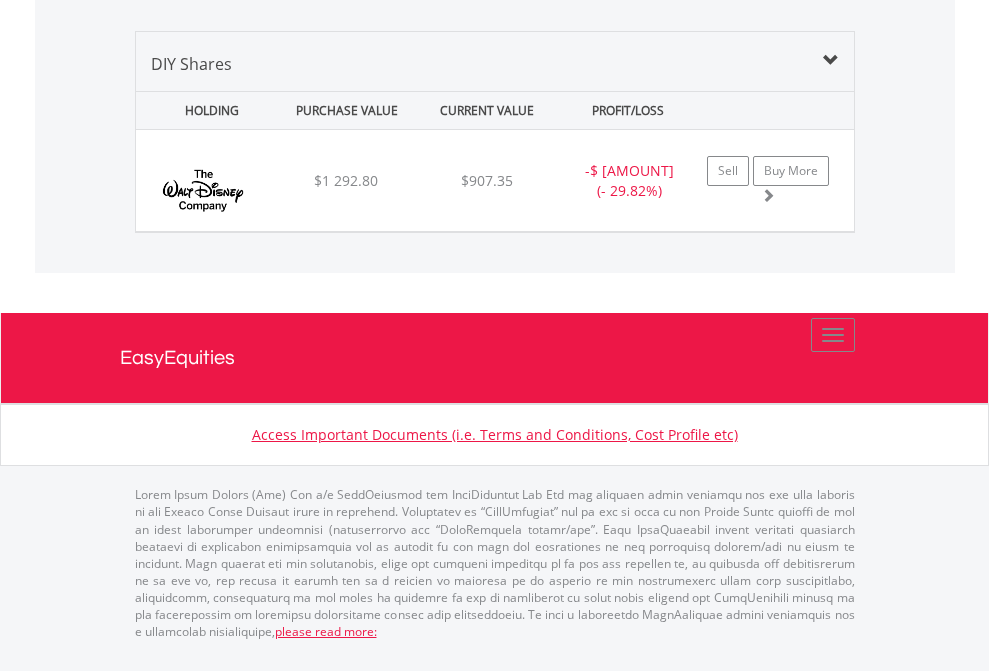click on "EasyEquities RA" at bounding box center (818, -1339) 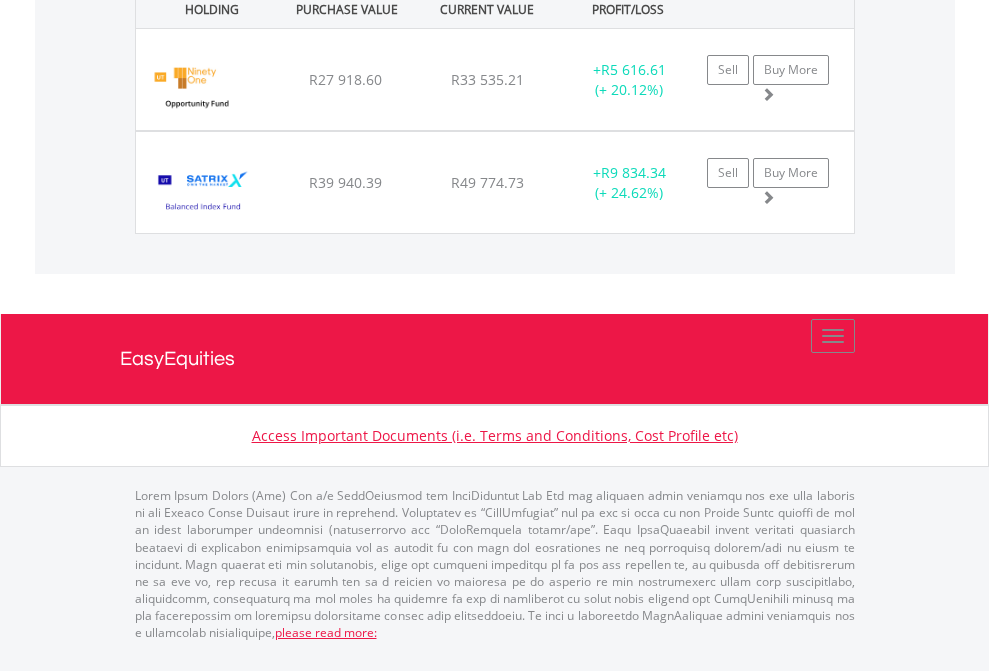 scroll, scrollTop: 2382, scrollLeft: 0, axis: vertical 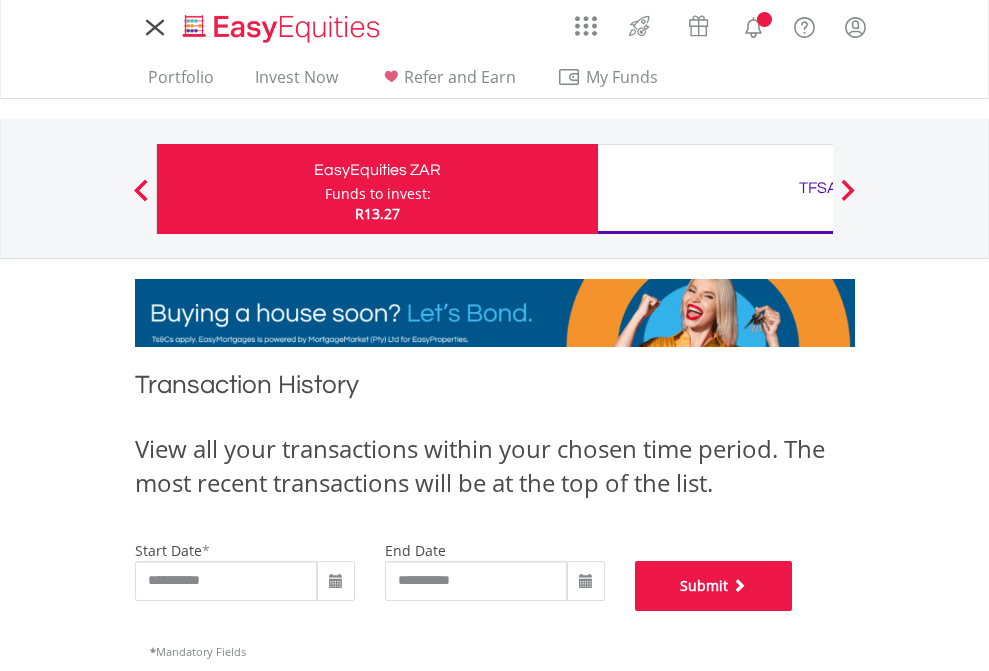 click on "Submit" at bounding box center [714, 586] 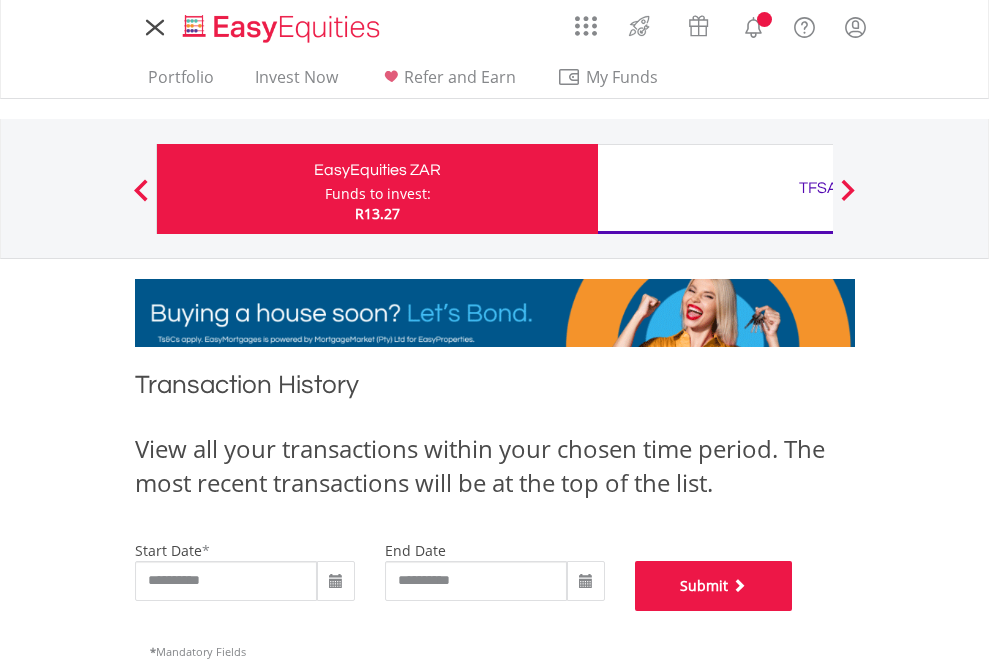 scroll, scrollTop: 811, scrollLeft: 0, axis: vertical 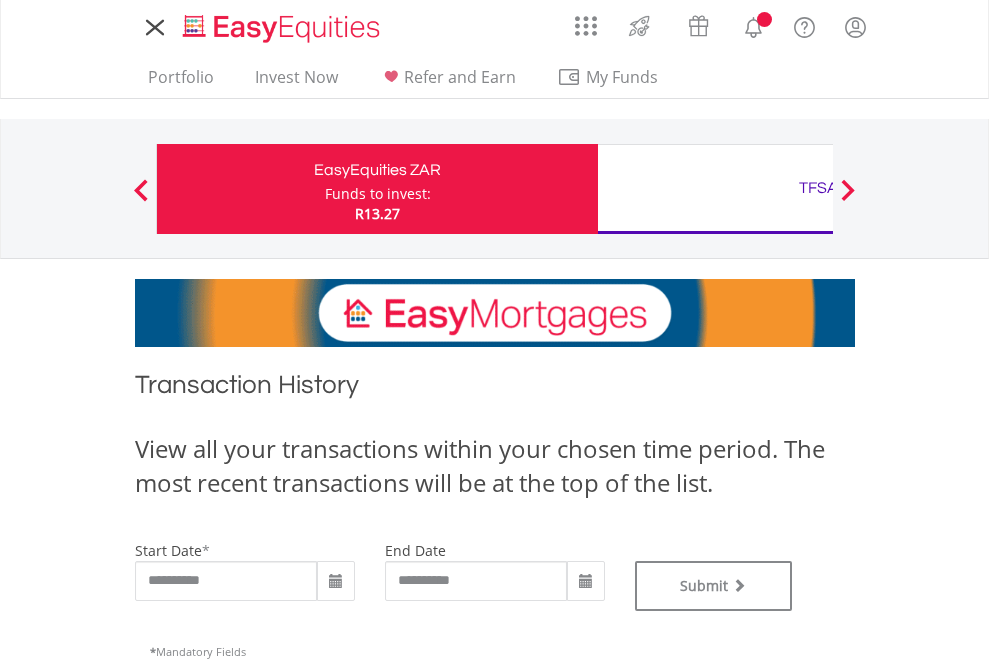 click on "TFSA" at bounding box center (818, 188) 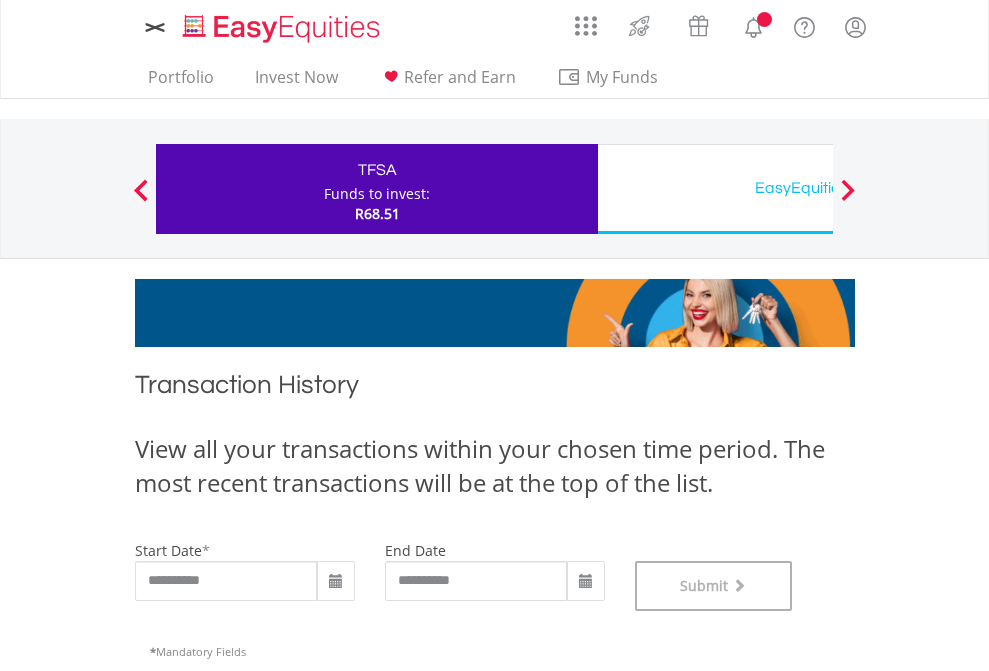 scroll, scrollTop: 811, scrollLeft: 0, axis: vertical 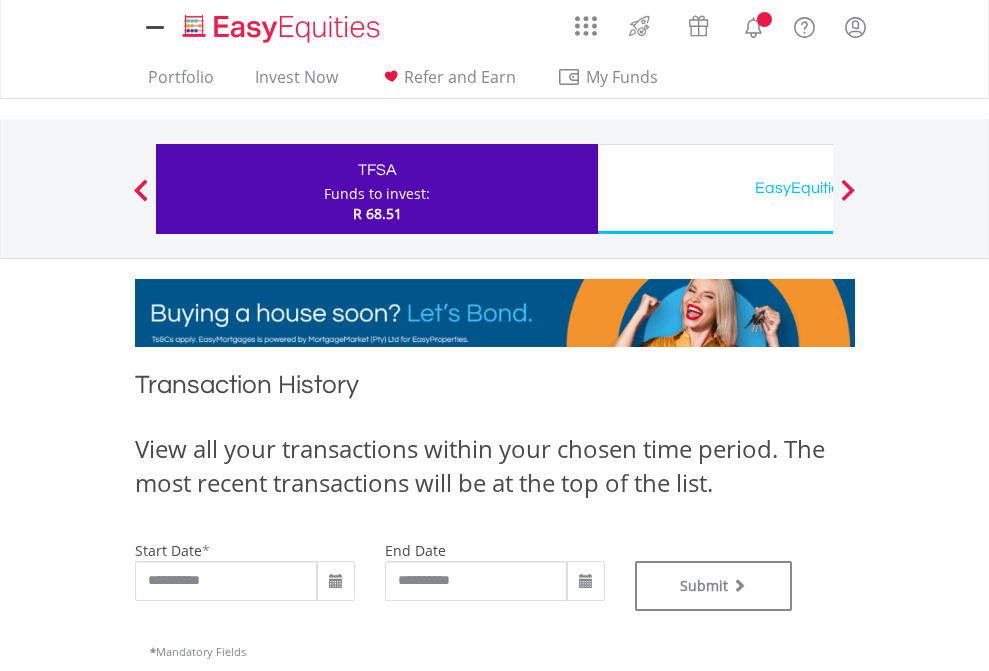 click on "EasyEquities USD" at bounding box center [818, 188] 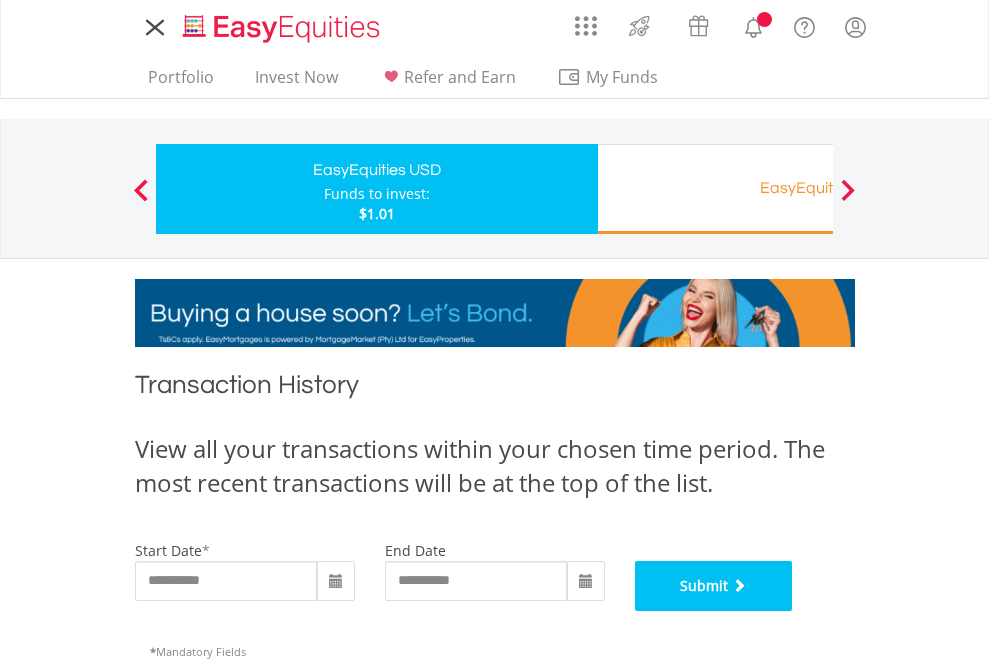 click on "Submit" at bounding box center [714, 586] 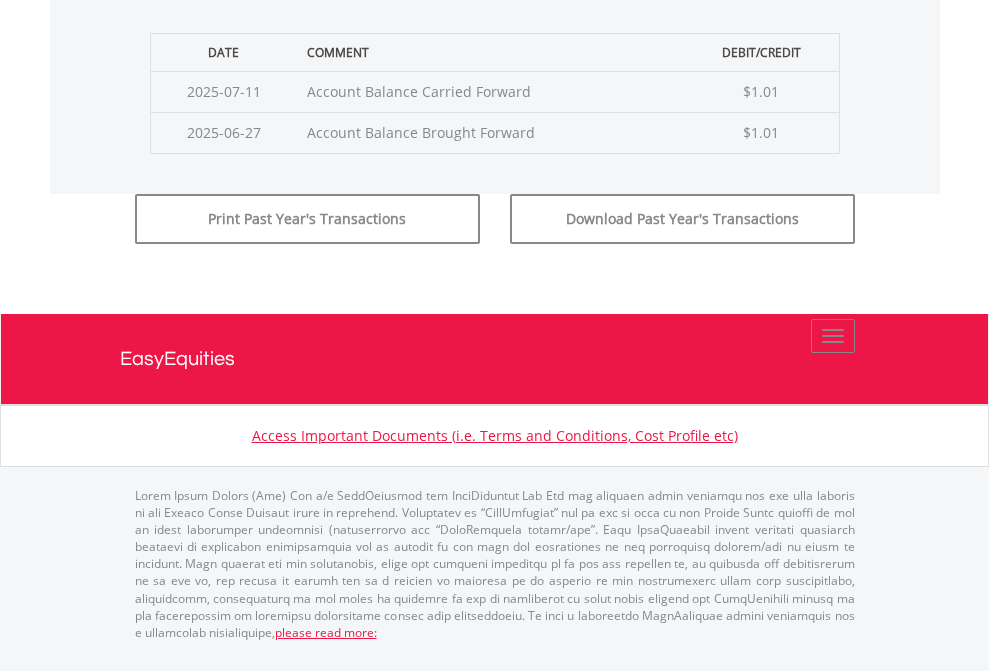 scroll, scrollTop: 811, scrollLeft: 0, axis: vertical 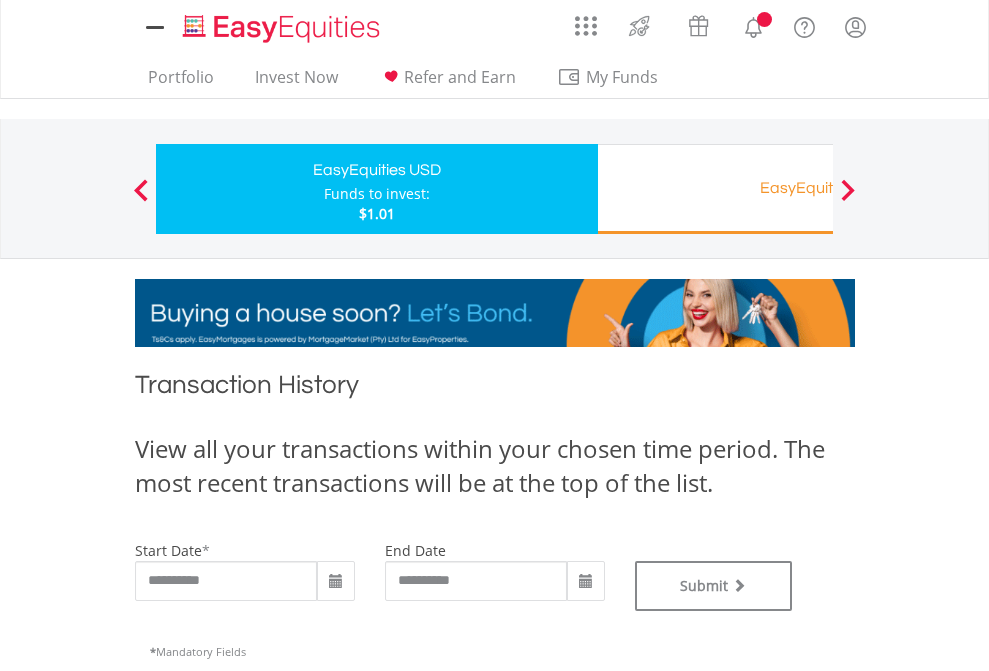 click on "EasyEquities RA" at bounding box center (818, 188) 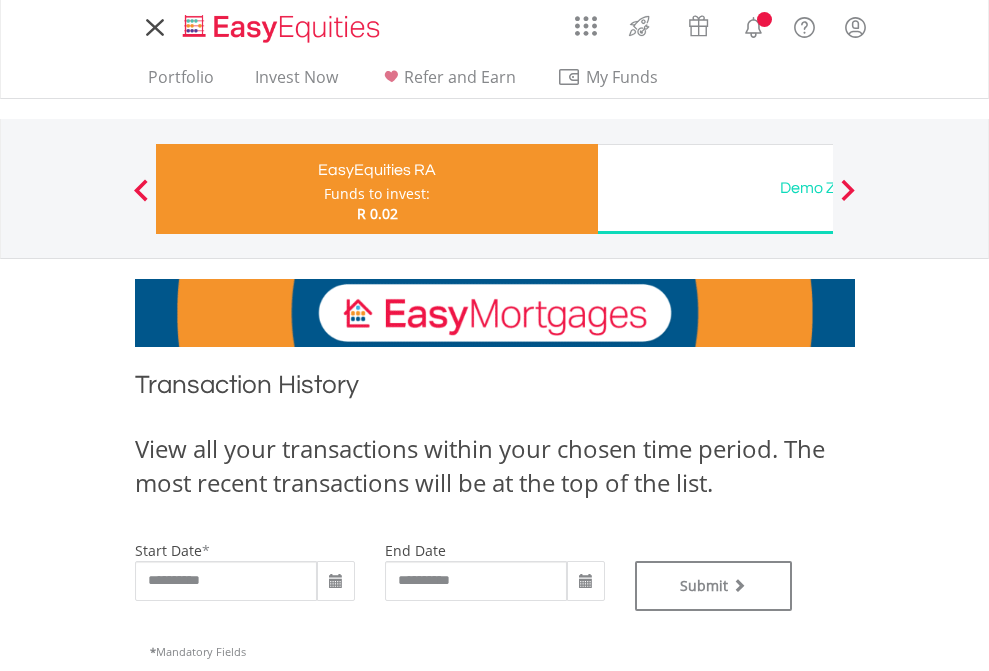scroll, scrollTop: 0, scrollLeft: 0, axis: both 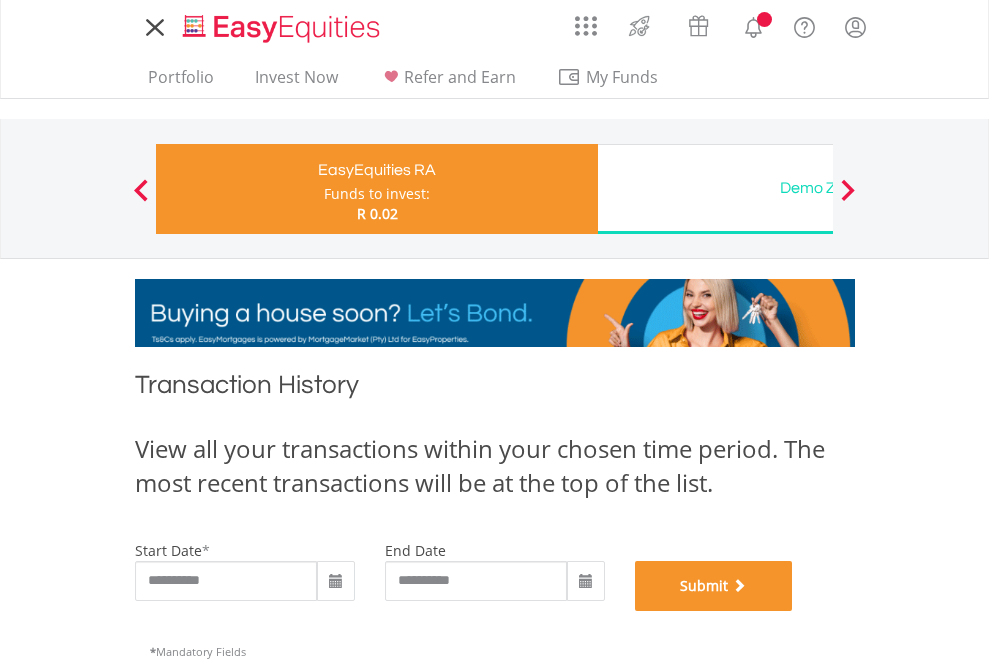 click on "Submit" at bounding box center [714, 586] 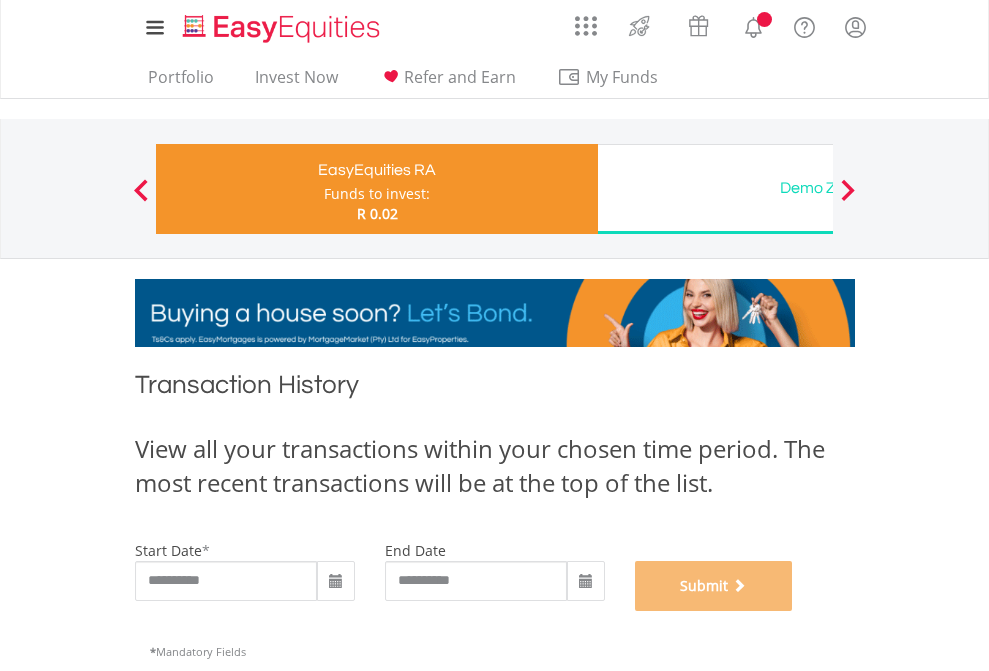 scroll, scrollTop: 811, scrollLeft: 0, axis: vertical 